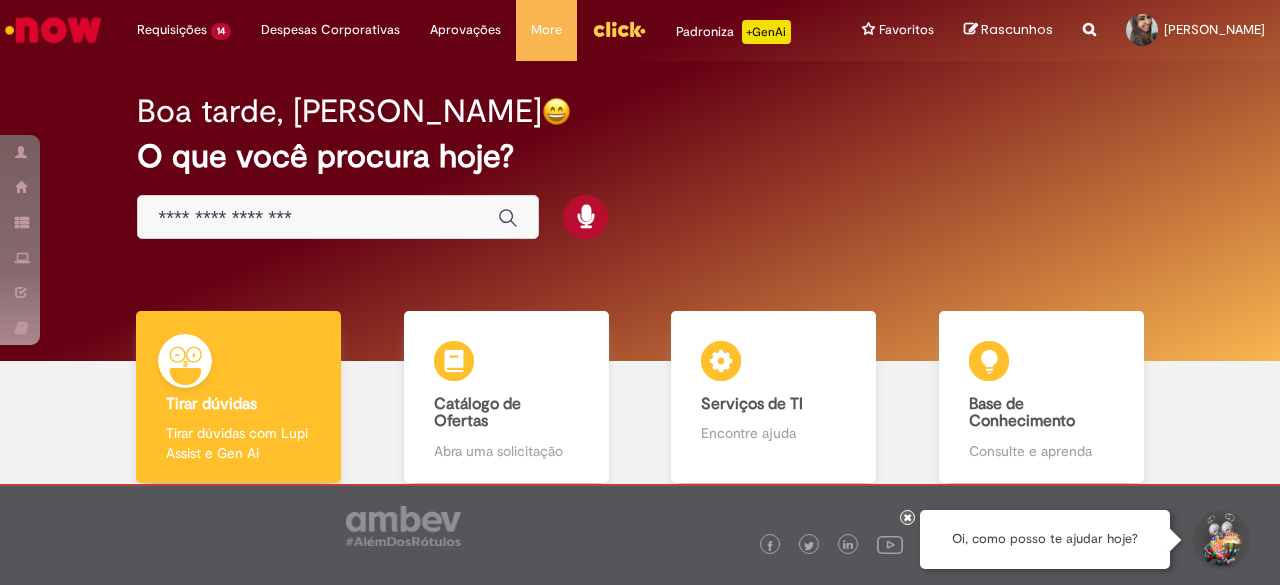 scroll, scrollTop: 0, scrollLeft: 0, axis: both 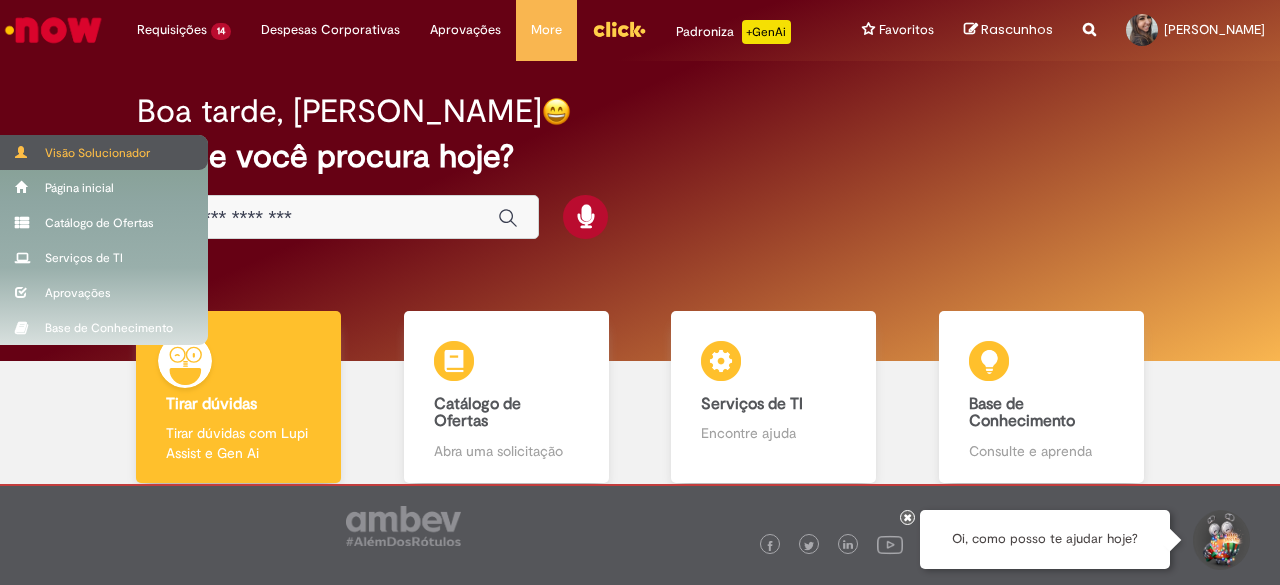 click on "Visão Solucionador" at bounding box center [104, 152] 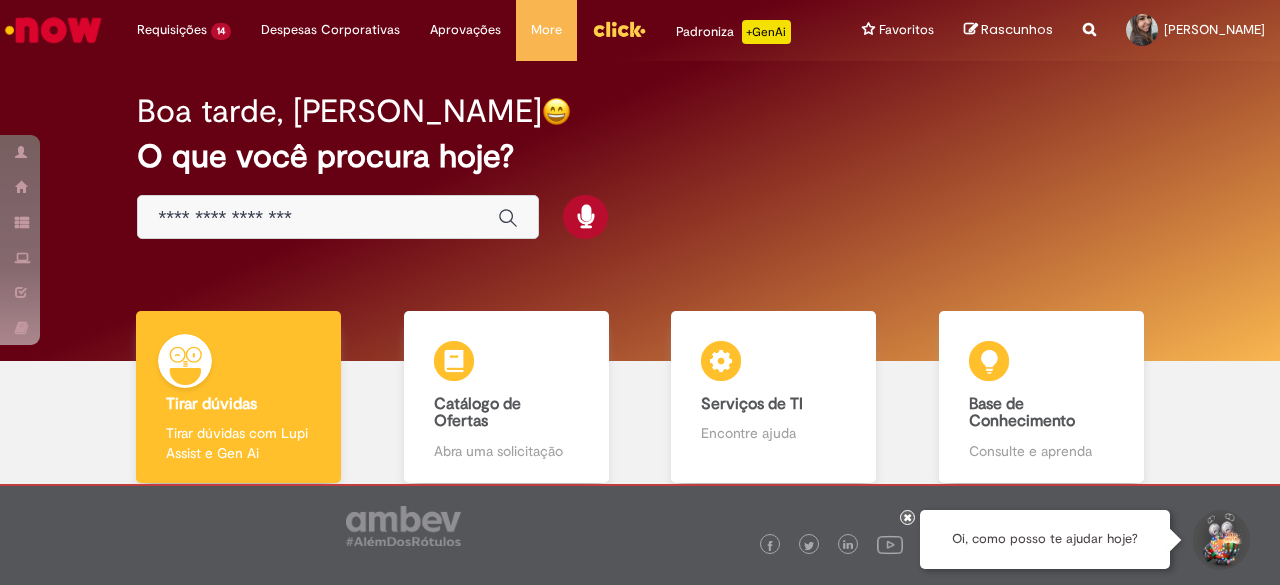 scroll, scrollTop: 0, scrollLeft: 0, axis: both 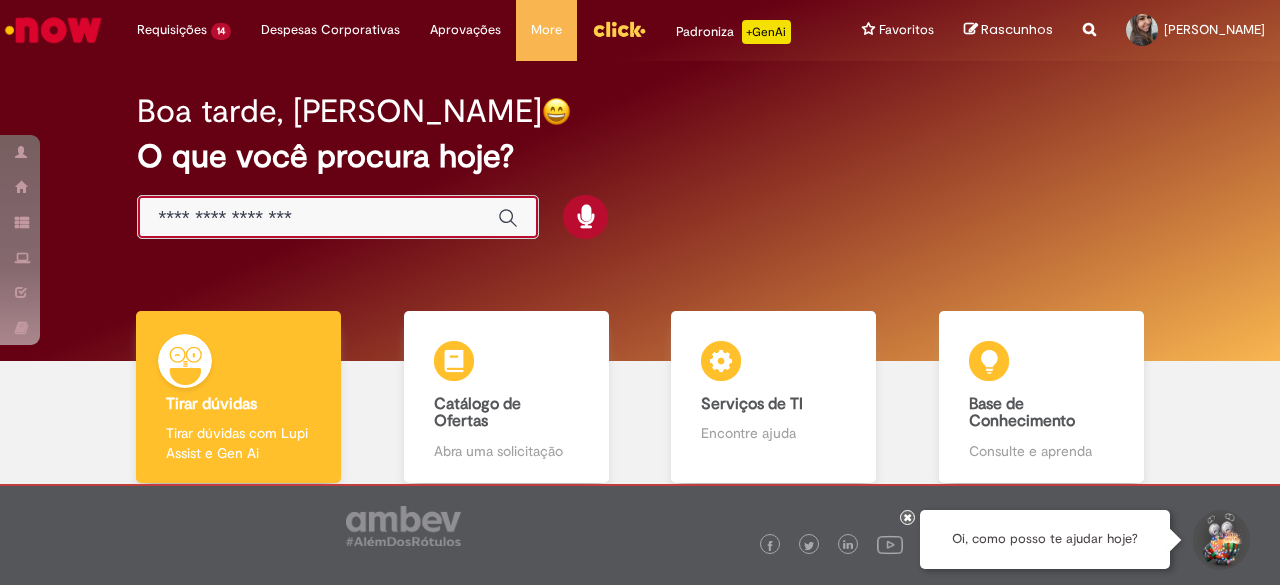 click at bounding box center [318, 218] 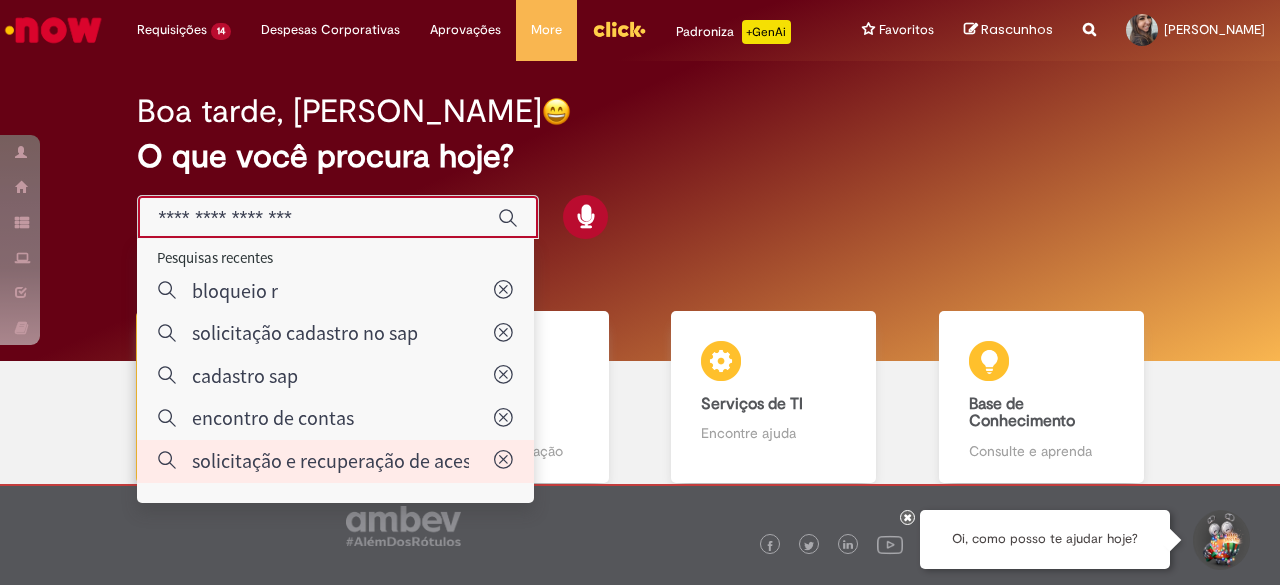 type on "**********" 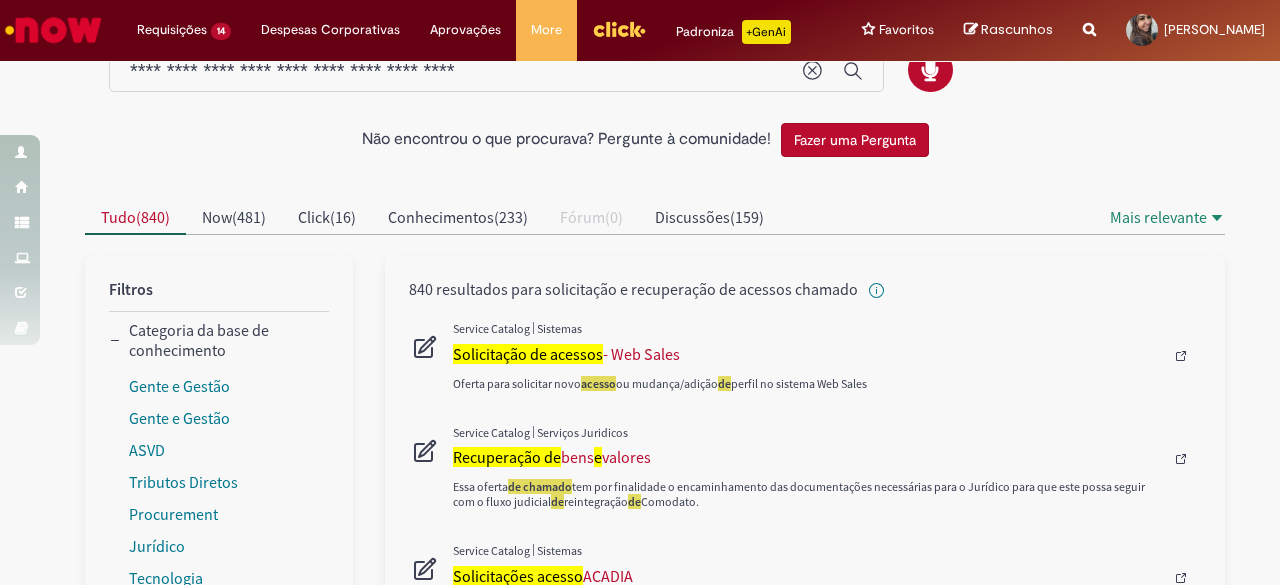 scroll, scrollTop: 100, scrollLeft: 0, axis: vertical 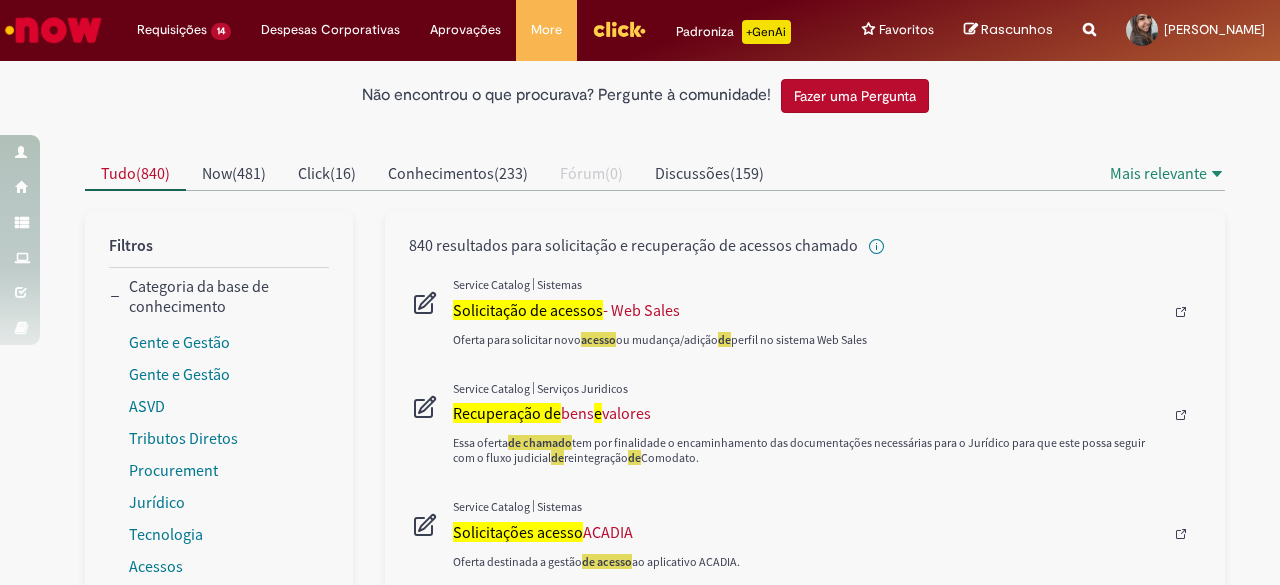 click on "Oferta para solicitar novo  acesso  ou mudança/adição  de  perfil no sistema Web Sales" at bounding box center (827, 327) 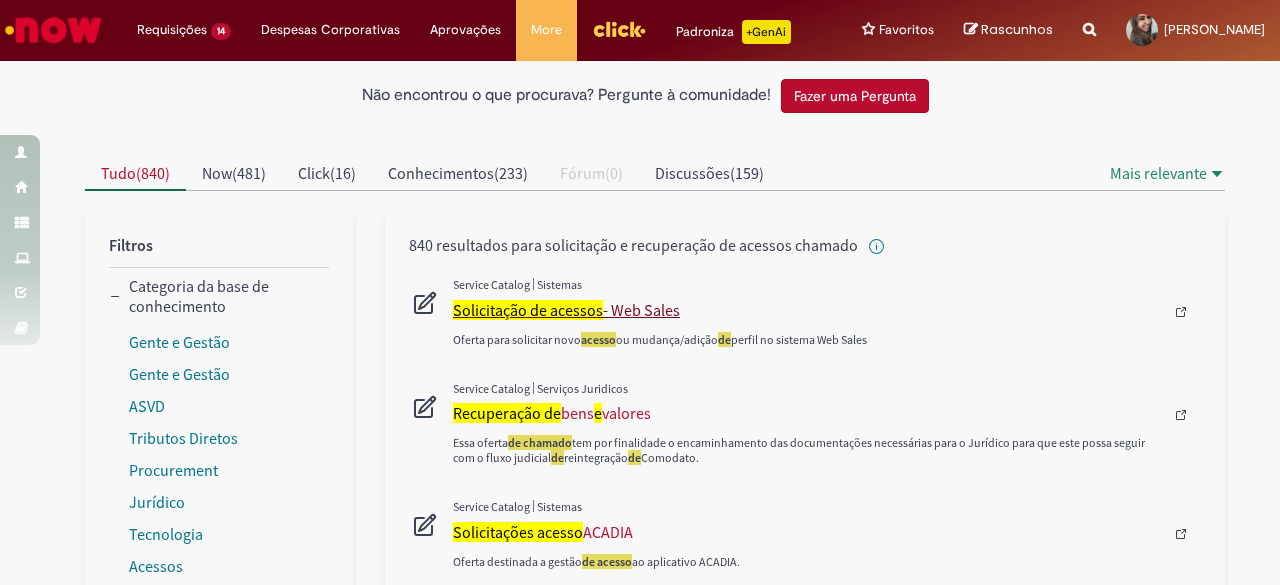 click on "Solicitação de acessos  - Web Sales" at bounding box center (808, 310) 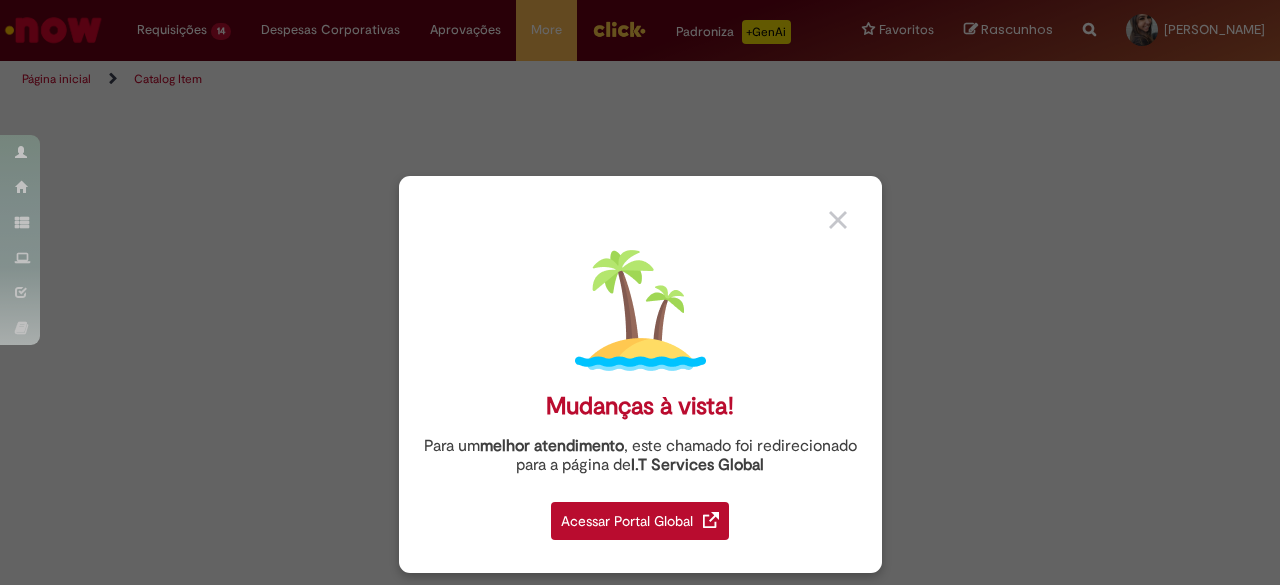 scroll, scrollTop: 0, scrollLeft: 0, axis: both 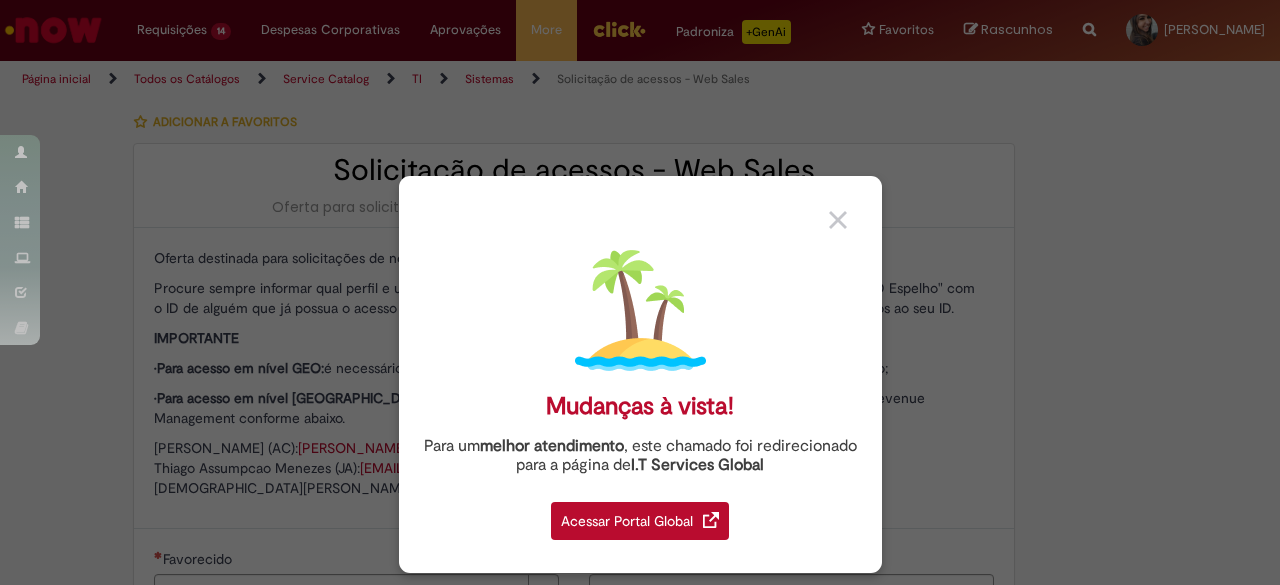 click at bounding box center (838, 220) 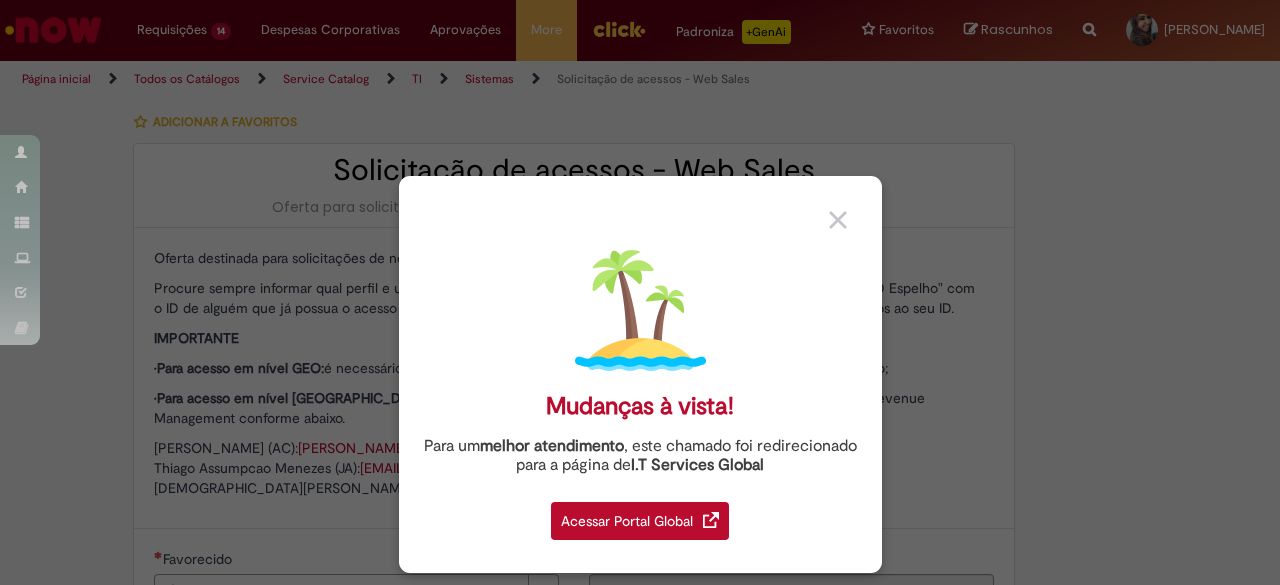 type on "********" 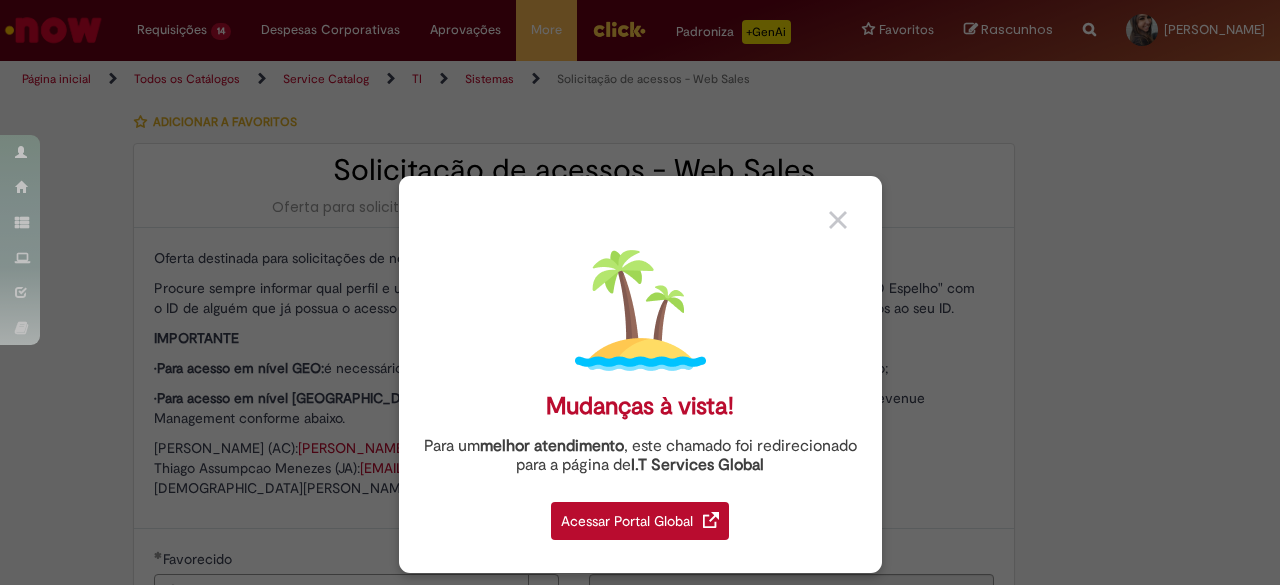 type on "**********" 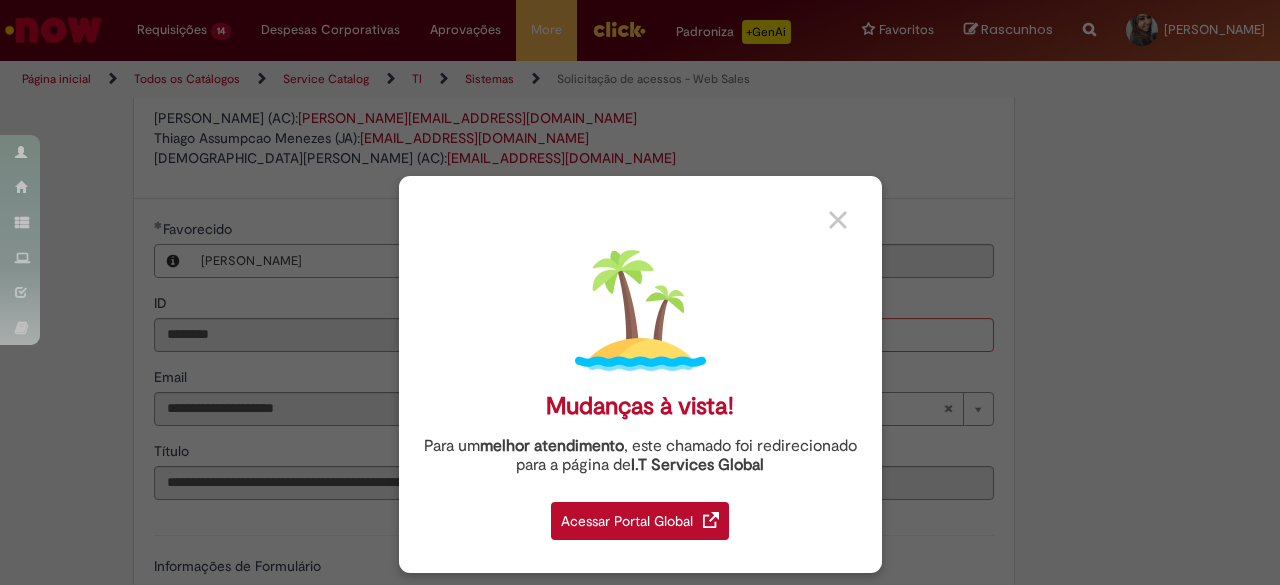 click on "Catalog Item
Tire dúvidas com LupiAssist    +GenAI
Oi! Eu sou LupiAssist, uma Inteligência Artificial Generativa em constante aprendizado   Meu conteúdo é monitorado para trazer uma melhor experiência
Dúvidas comuns:
Só mais um instante, estou consultando nossas bases de conhecimento  e escrevendo a melhor resposta pra você!
Title
Lorem ipsum dolor sit amet    Fazer uma nova pergunta
Gerei esta resposta utilizando IA Generativa em conjunto com os nossos padrões. Em caso de divergência, os documentos oficiais prevalecerão.
Saiba mais em:
Ou ligue para:
E aí, te ajudei?
Sim, obrigado!" at bounding box center (640, 12) 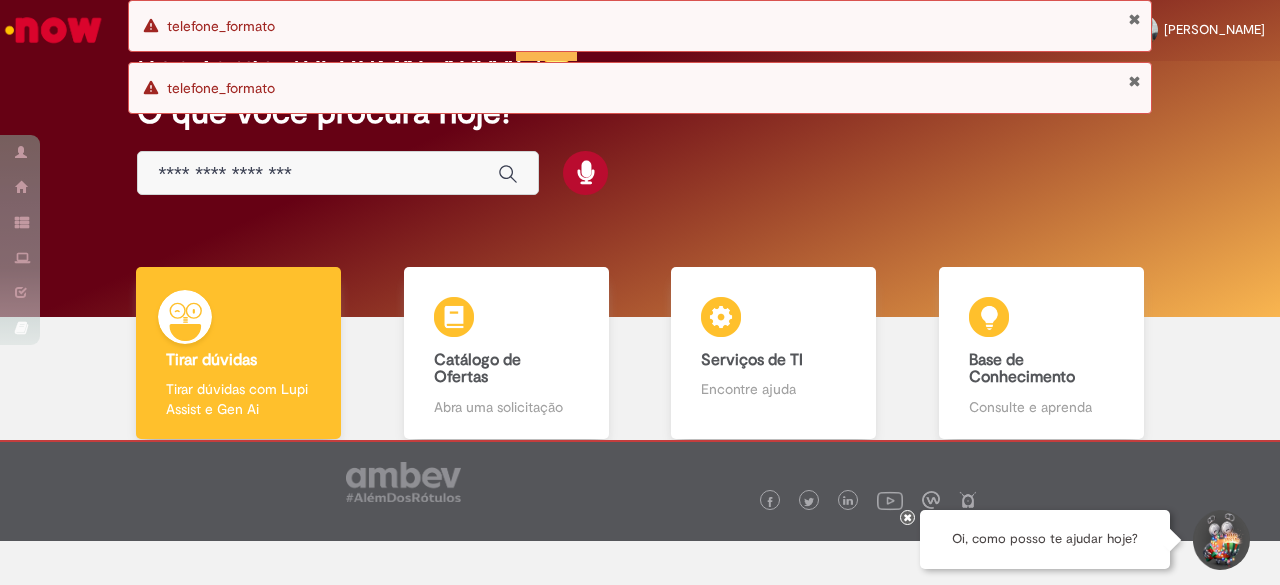 scroll, scrollTop: 0, scrollLeft: 0, axis: both 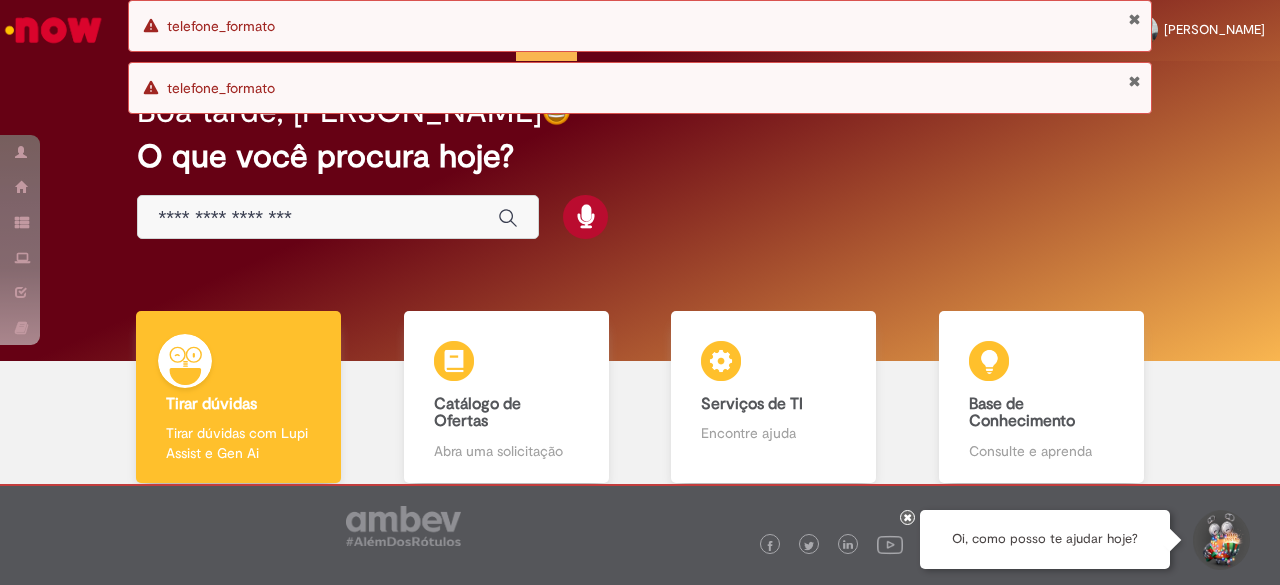 click at bounding box center (318, 218) 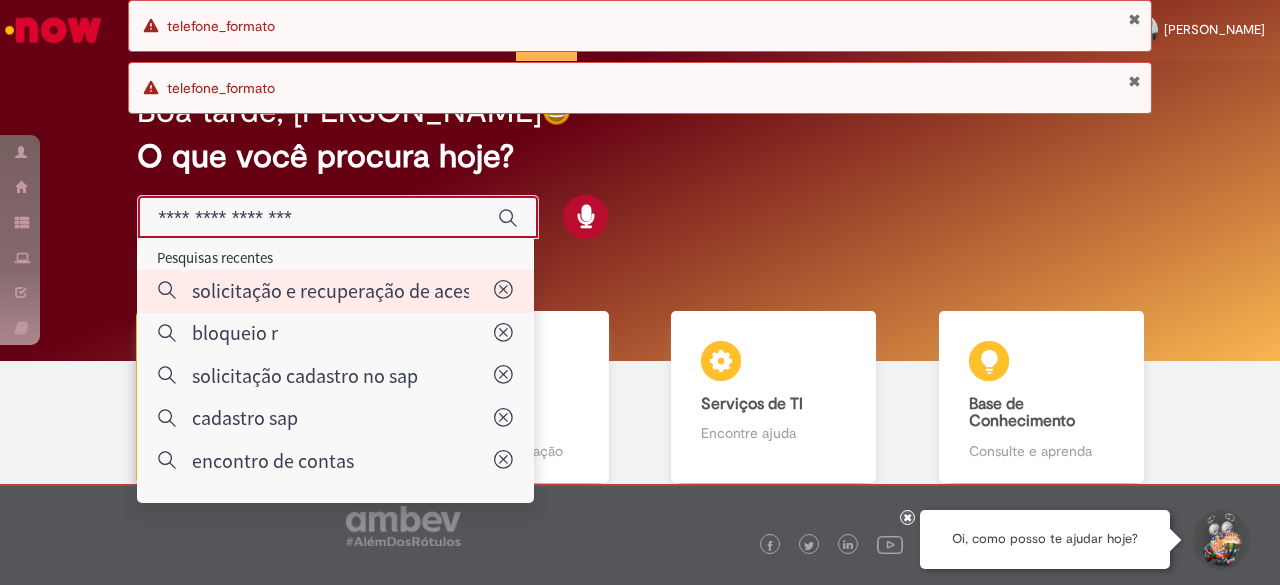 type on "**********" 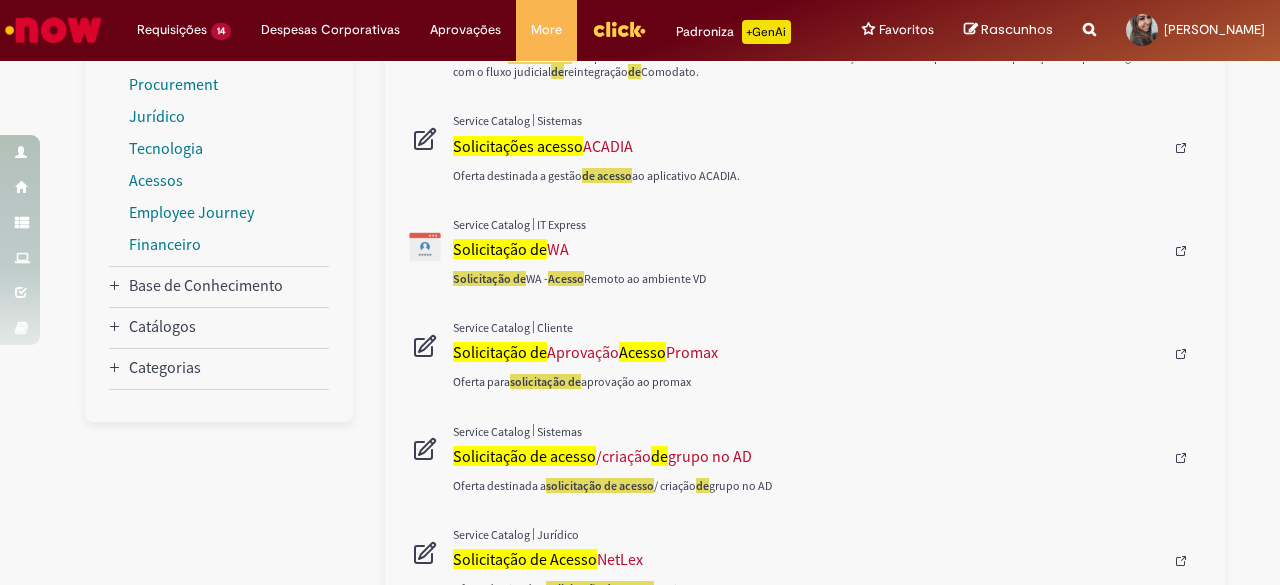 scroll, scrollTop: 480, scrollLeft: 0, axis: vertical 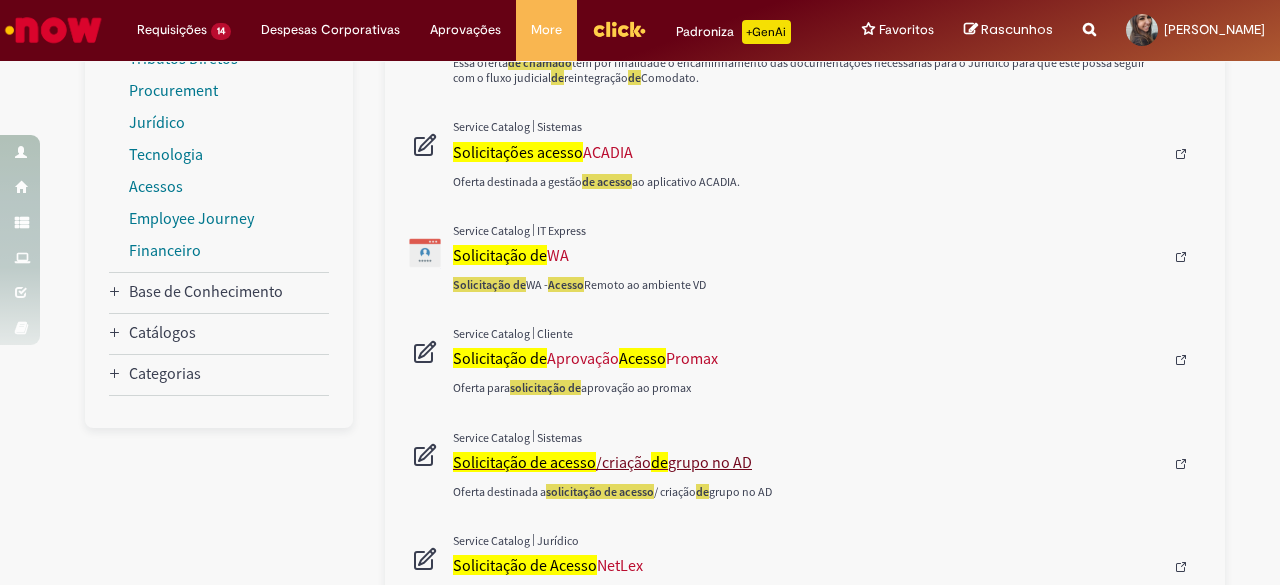 click on "Solicitação de acesso /criação  de  grupo no AD" at bounding box center [808, 462] 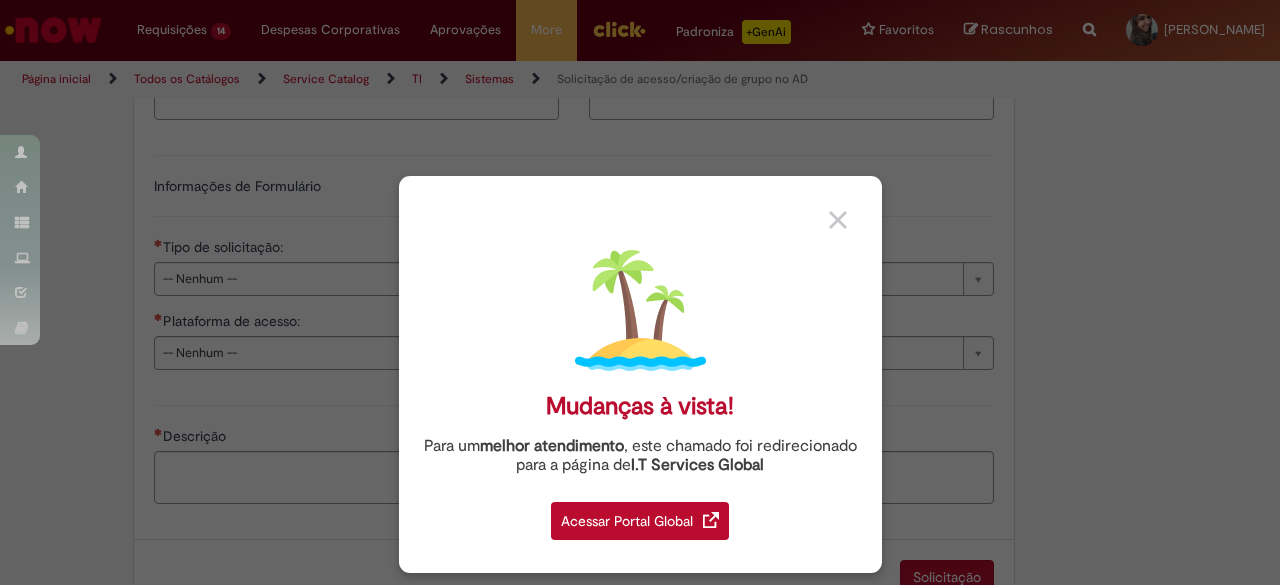 scroll, scrollTop: 0, scrollLeft: 0, axis: both 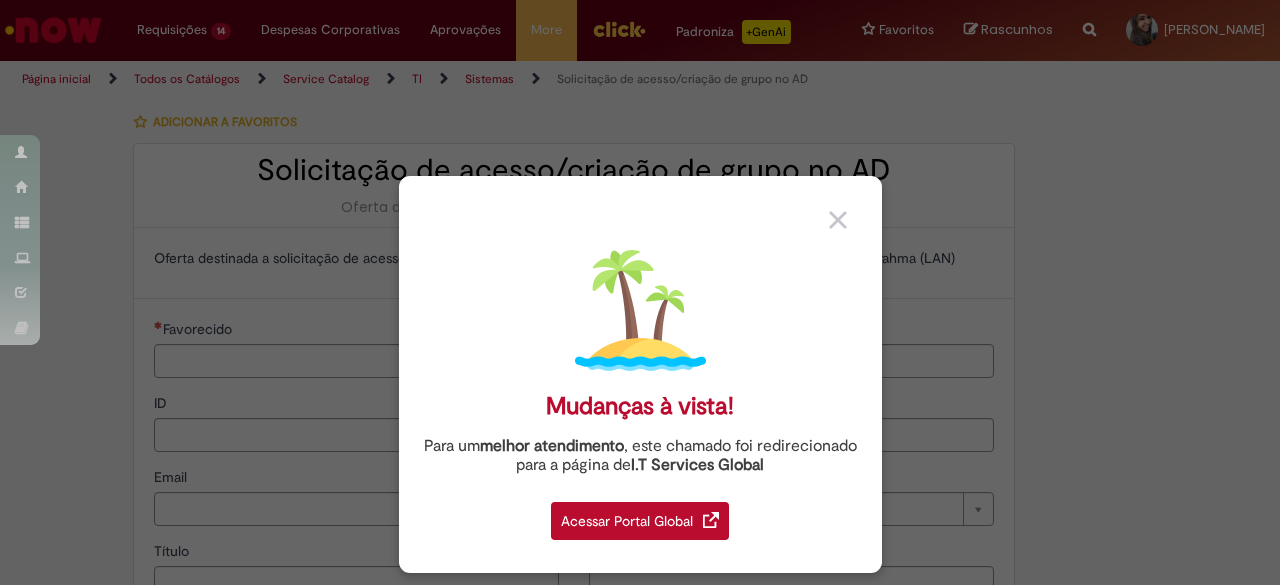type on "********" 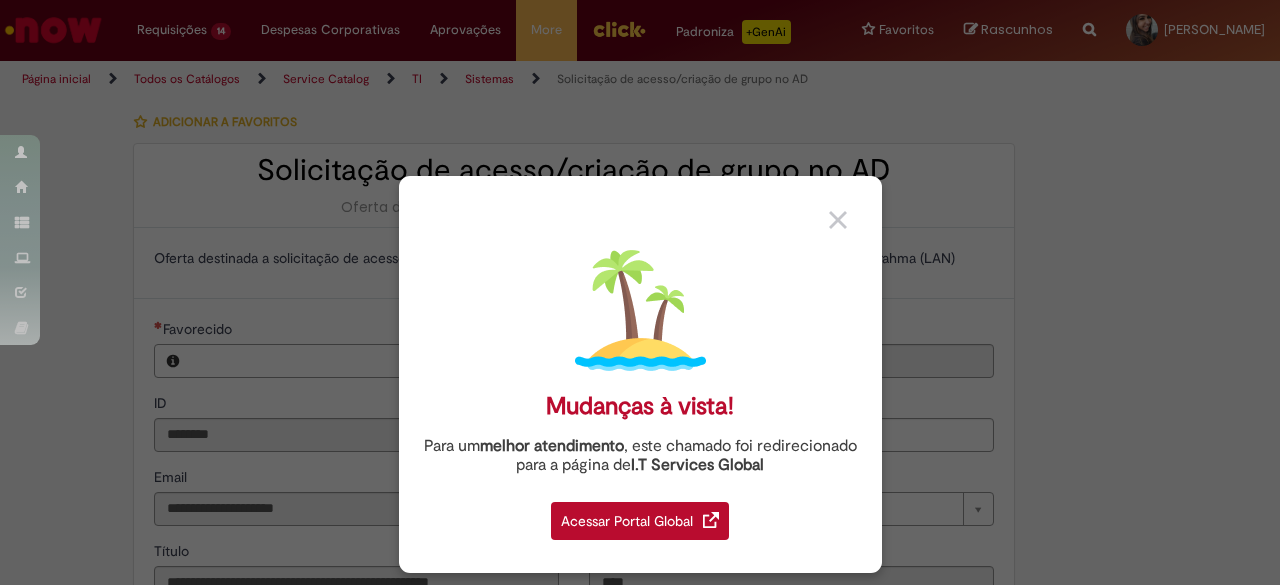 type on "**********" 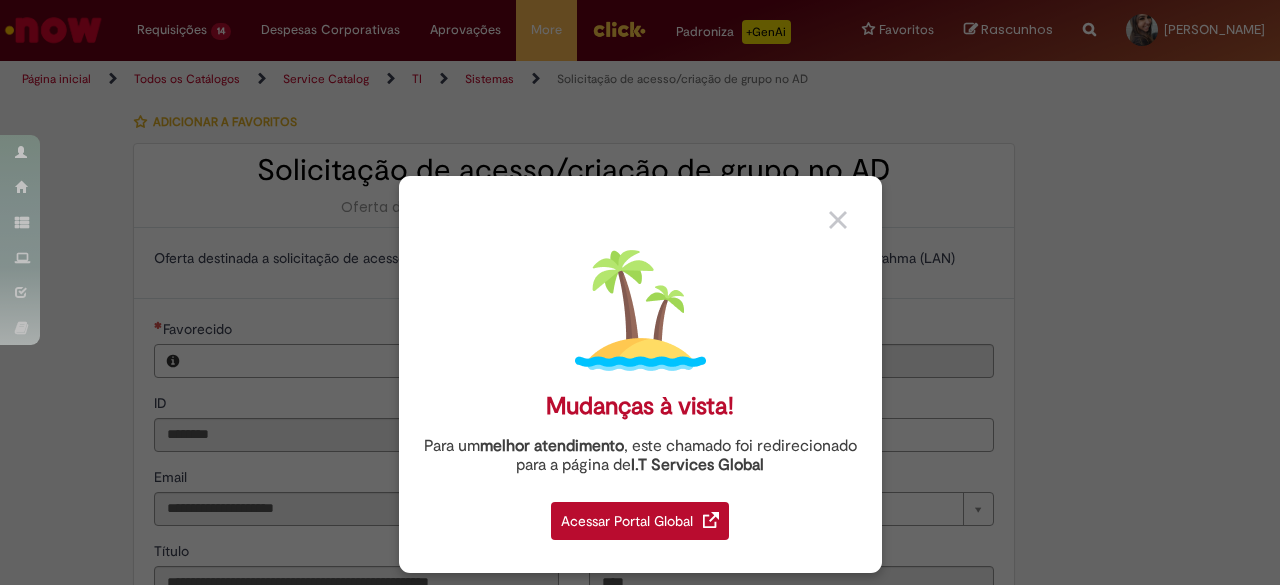 type on "**********" 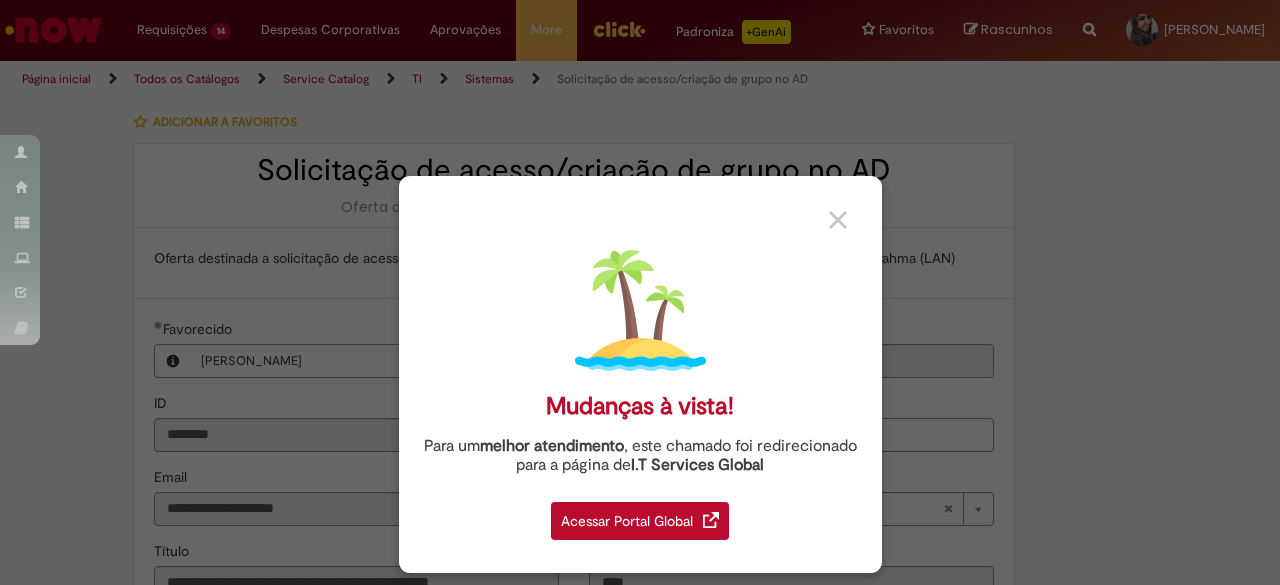 type 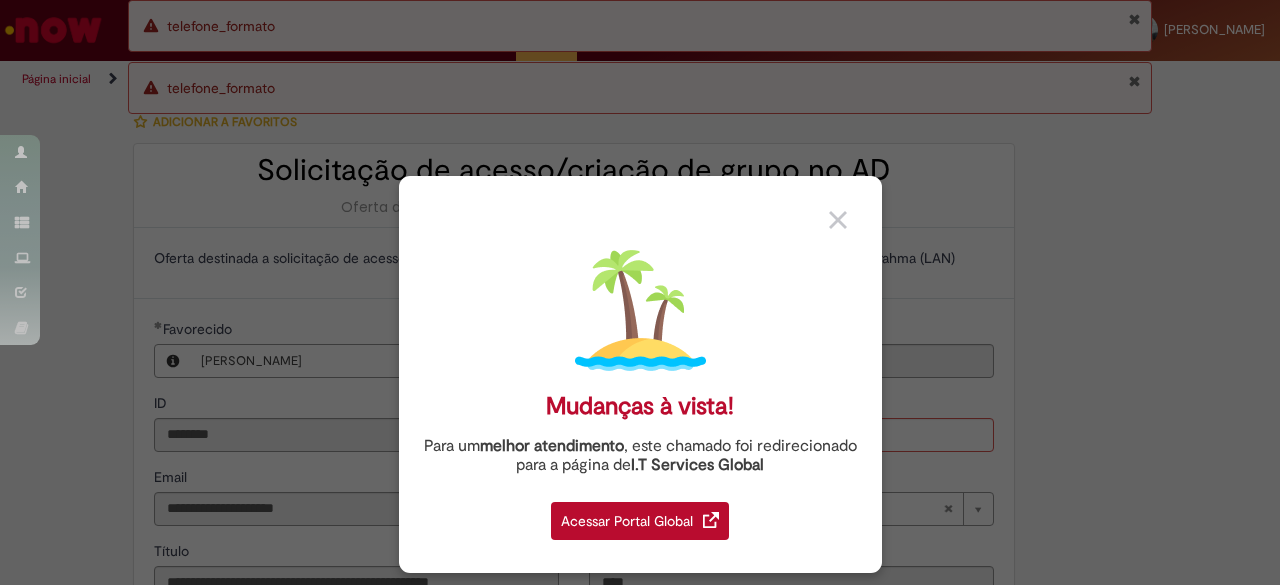 click on "Acessar Portal Global" at bounding box center (640, 521) 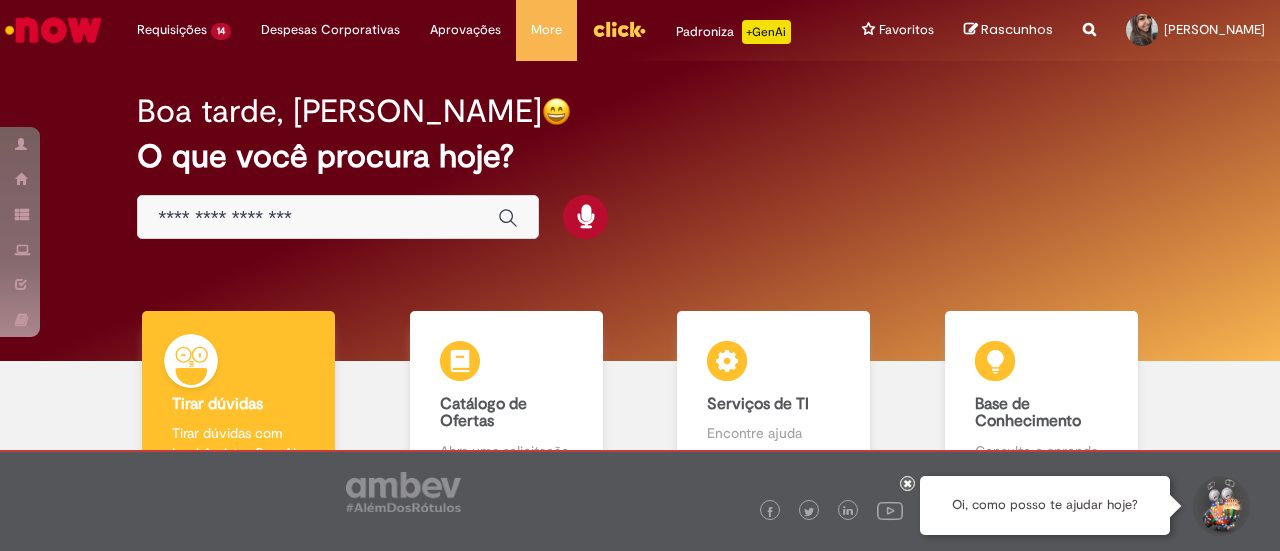 click at bounding box center [338, 217] 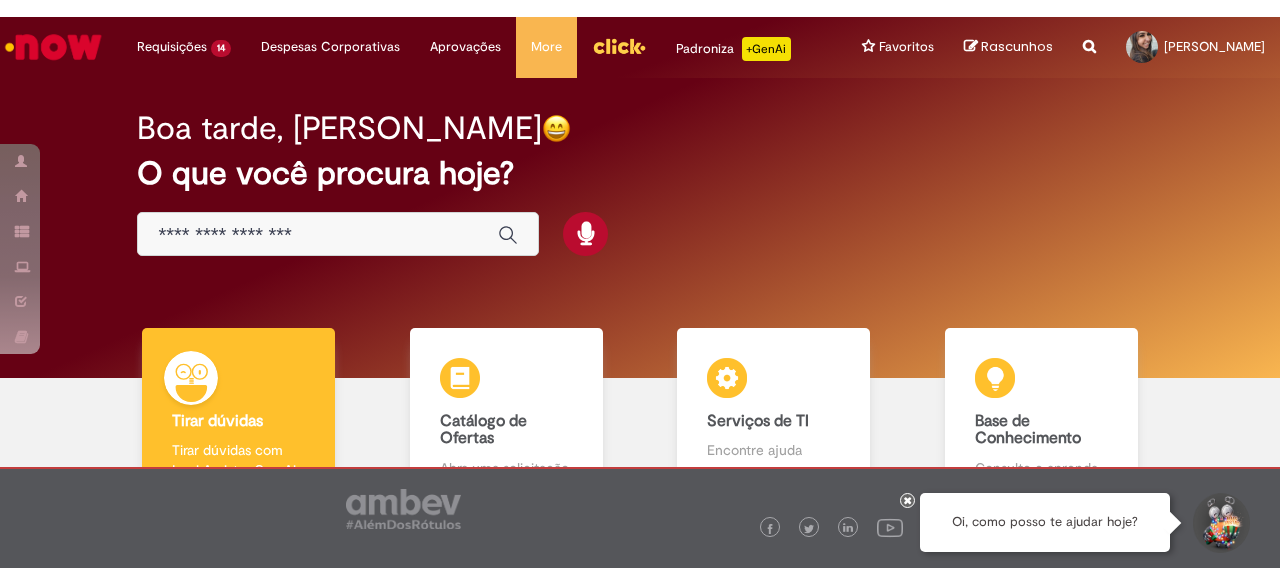 scroll, scrollTop: 0, scrollLeft: 0, axis: both 